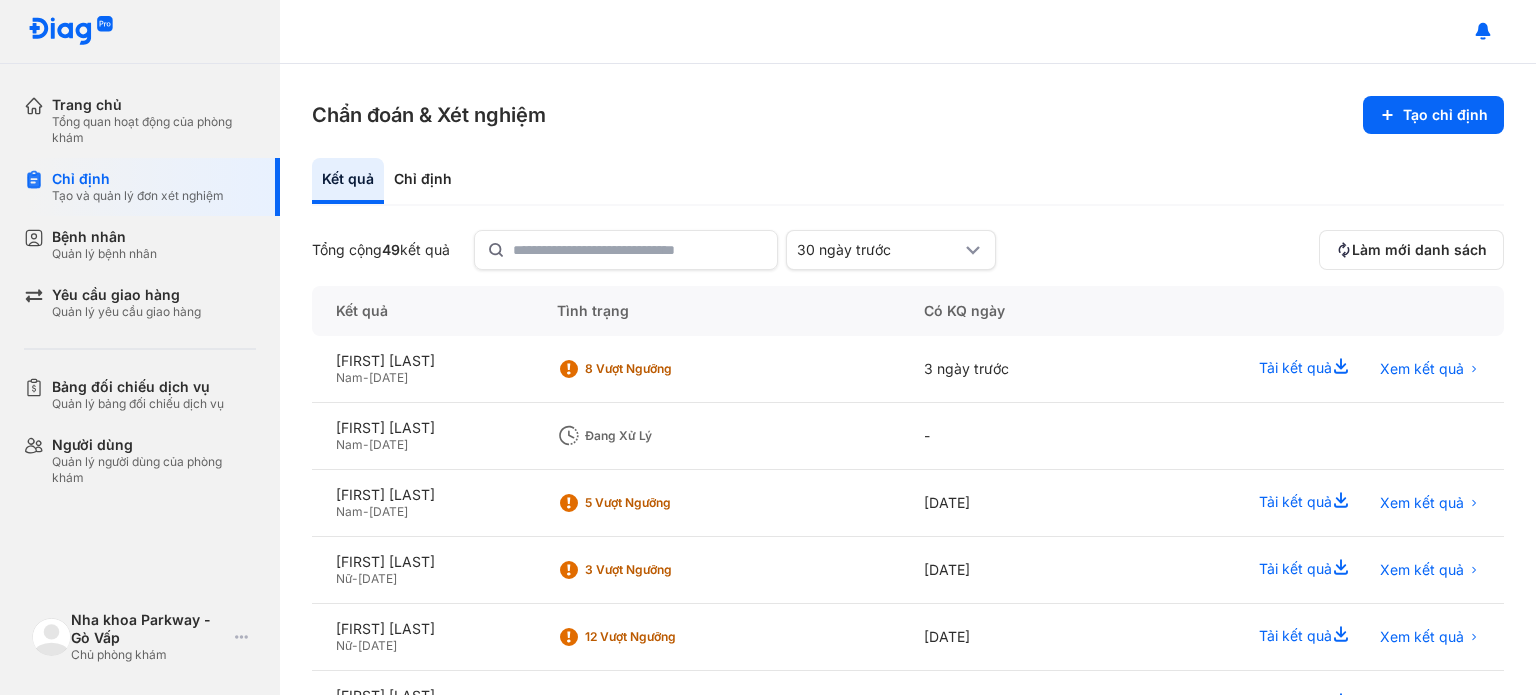 scroll, scrollTop: 0, scrollLeft: 0, axis: both 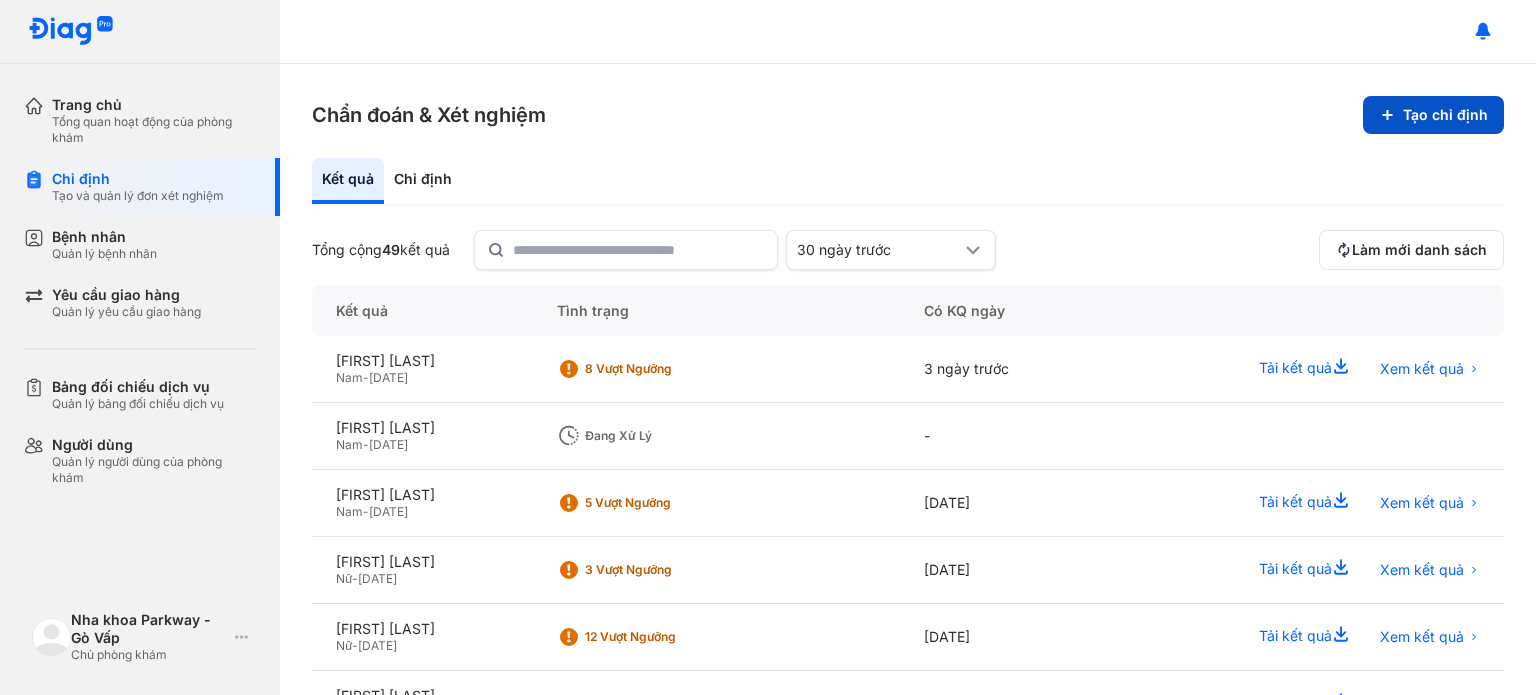 click on "Tạo chỉ định" at bounding box center (1433, 115) 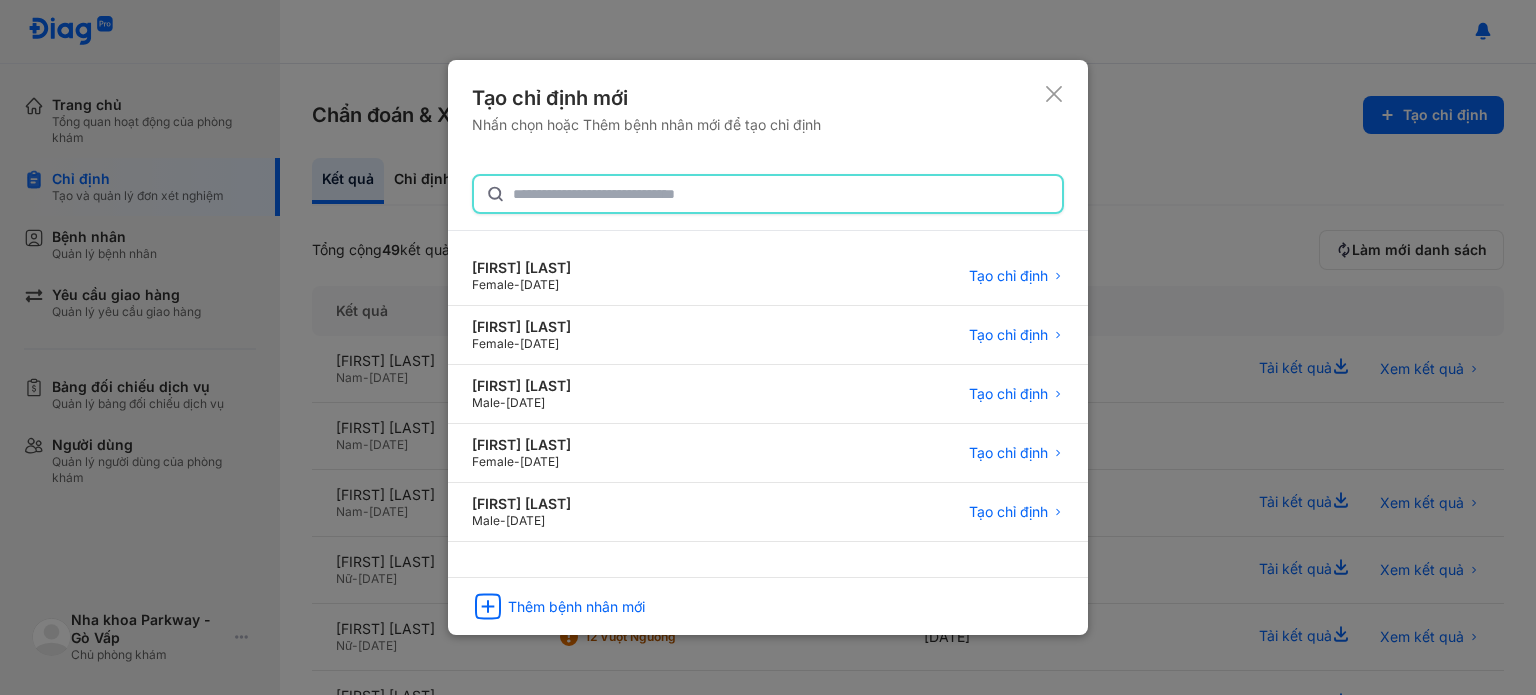 click 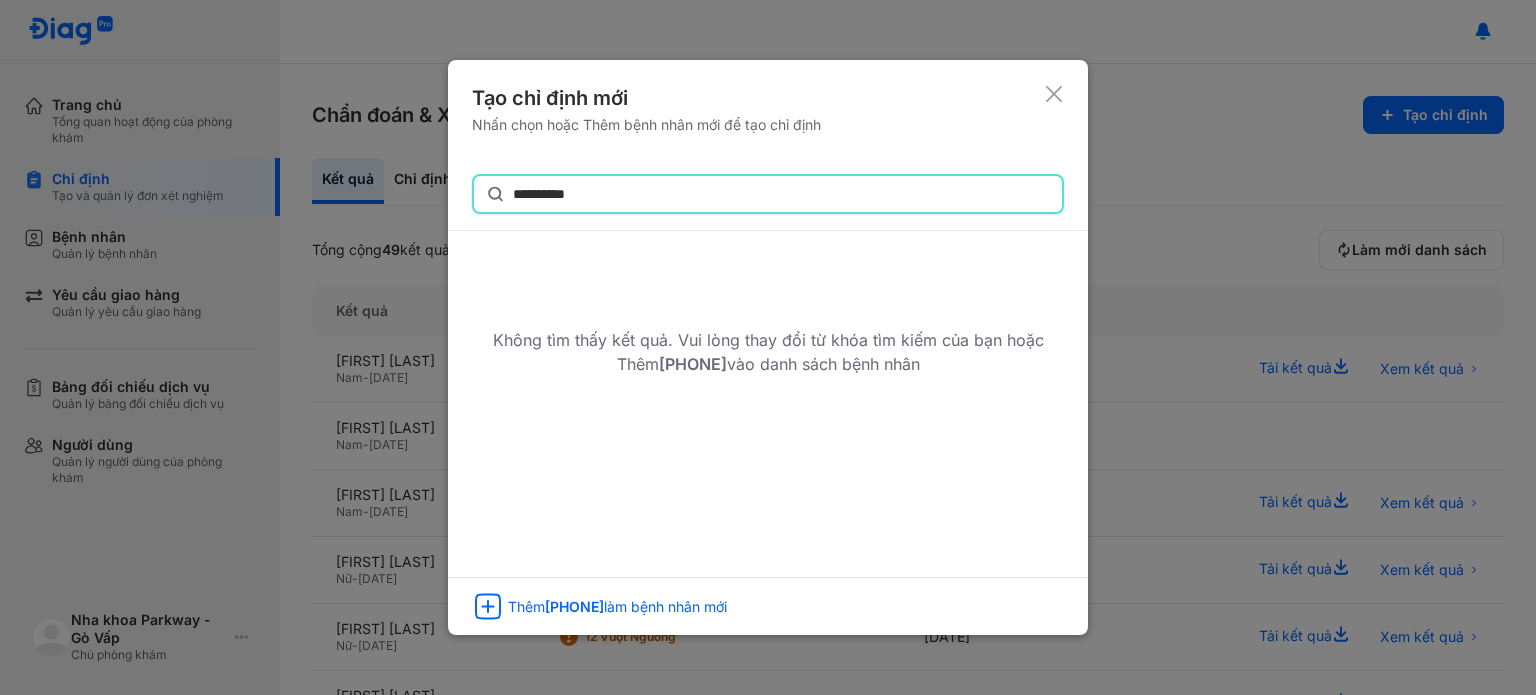 type on "**********" 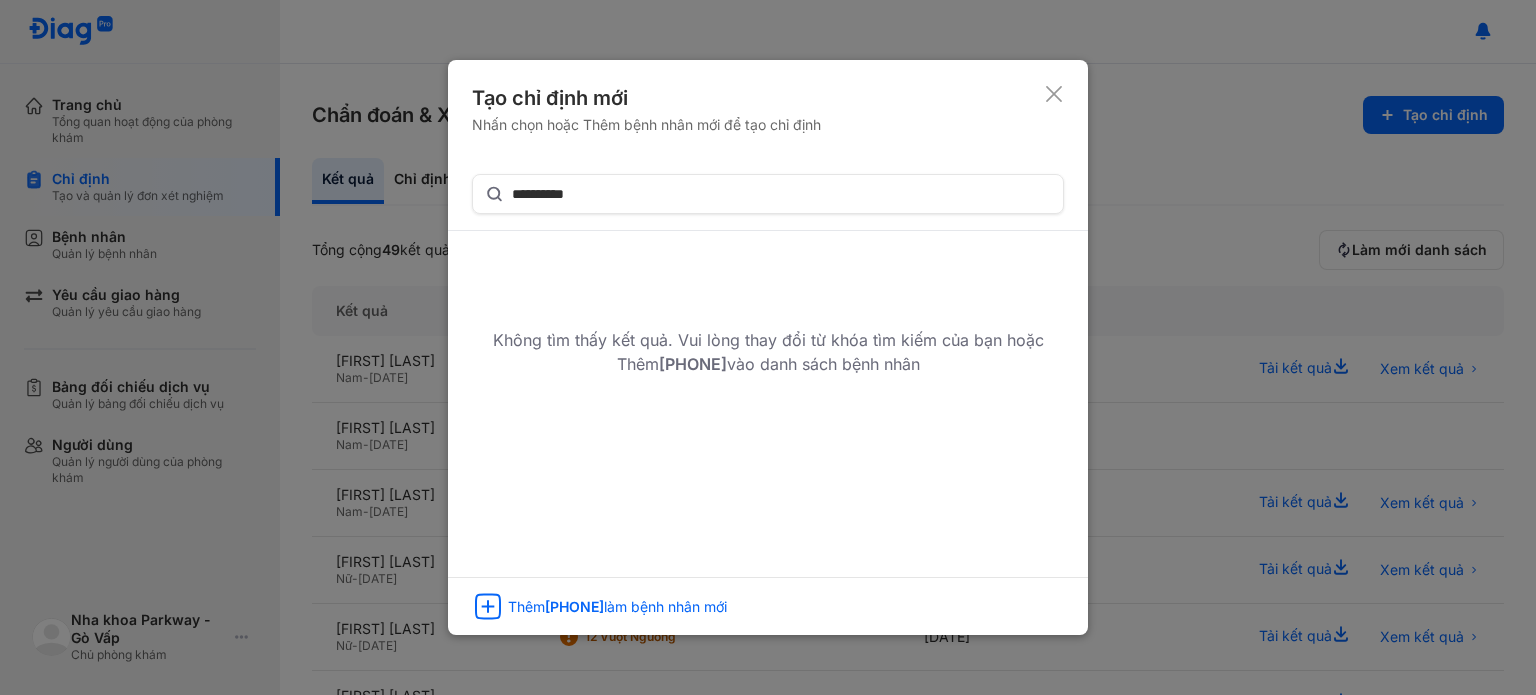 click 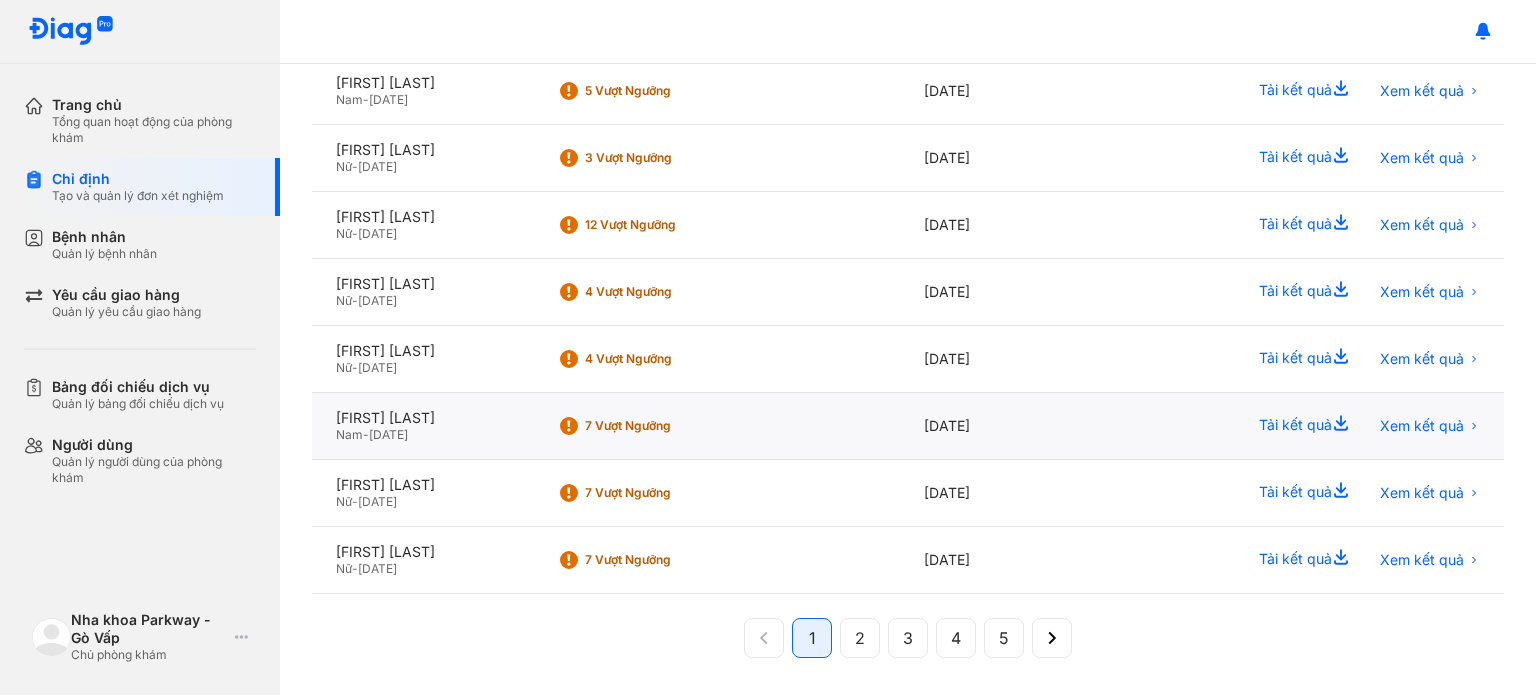scroll, scrollTop: 0, scrollLeft: 0, axis: both 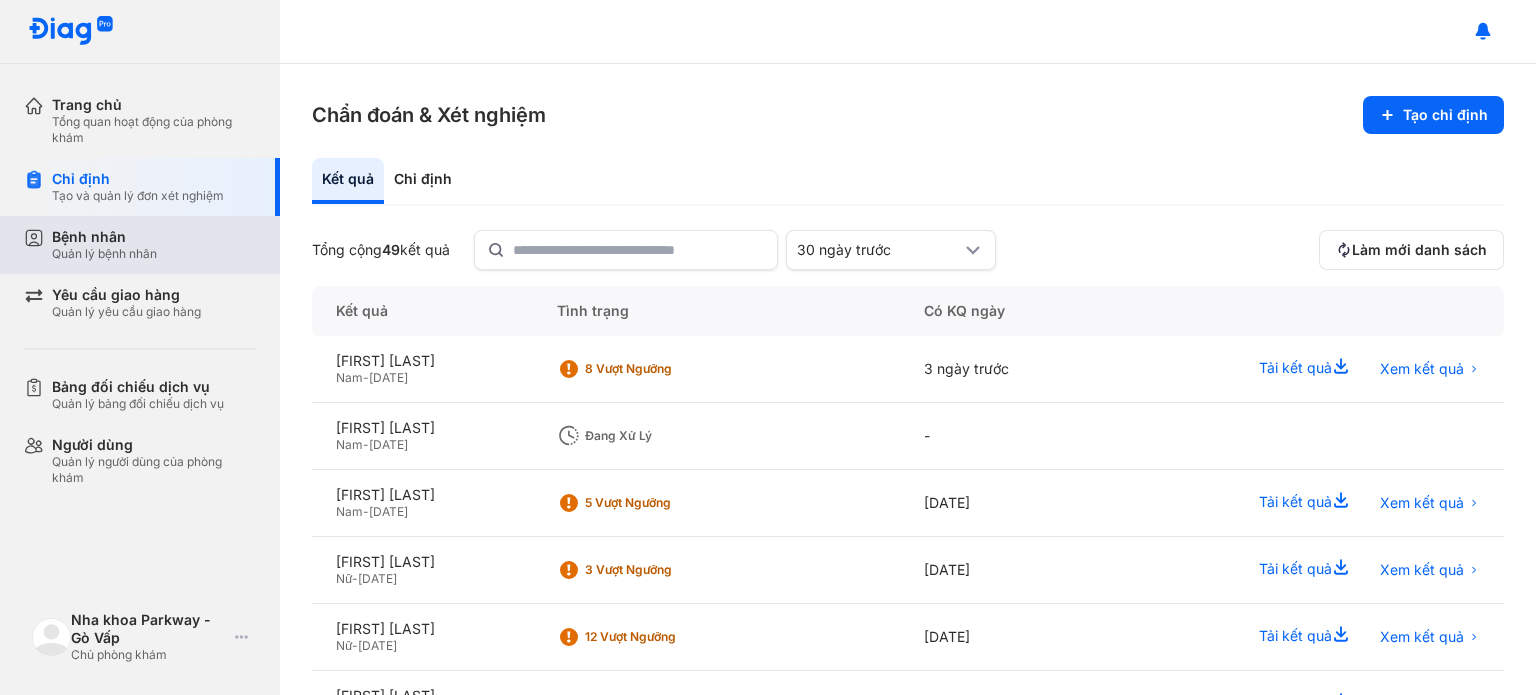 click on "Bệnh nhân" at bounding box center [104, 237] 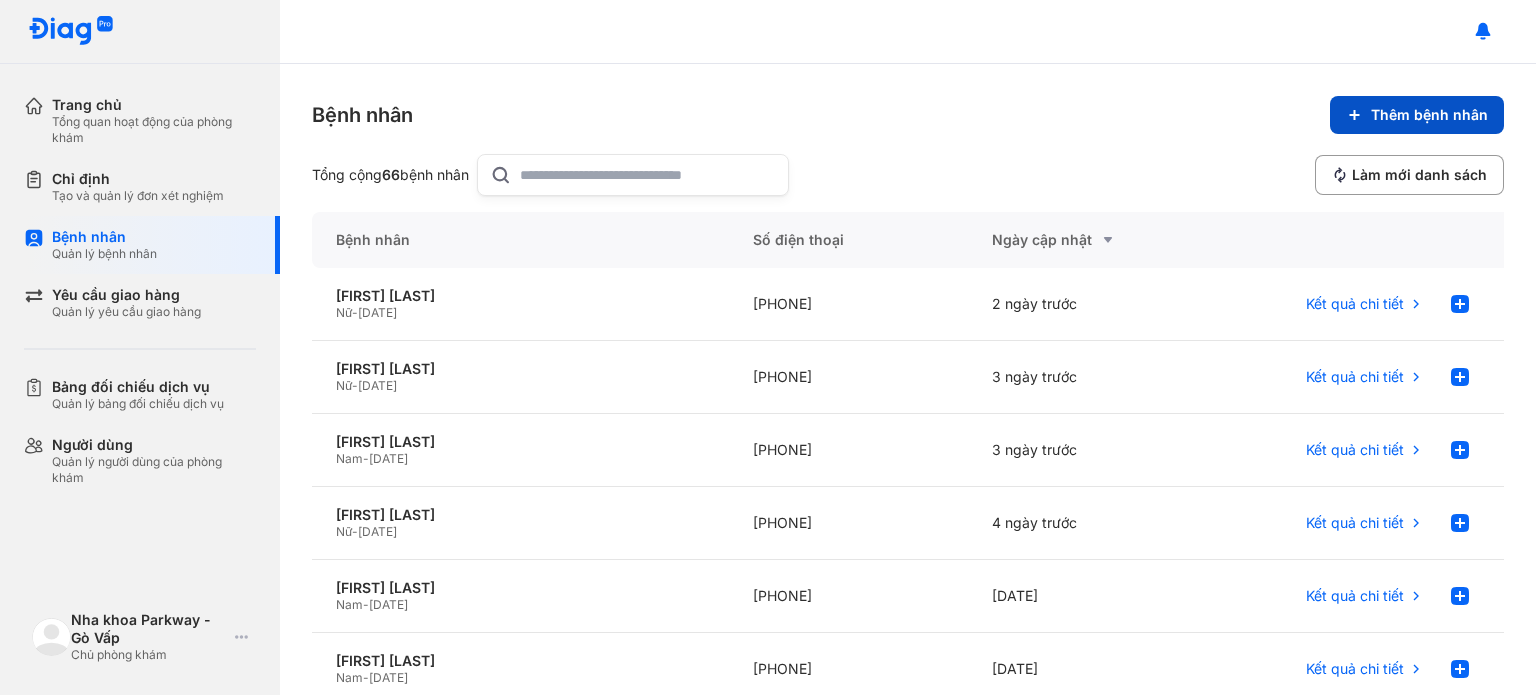 click on "Thêm bệnh nhân" 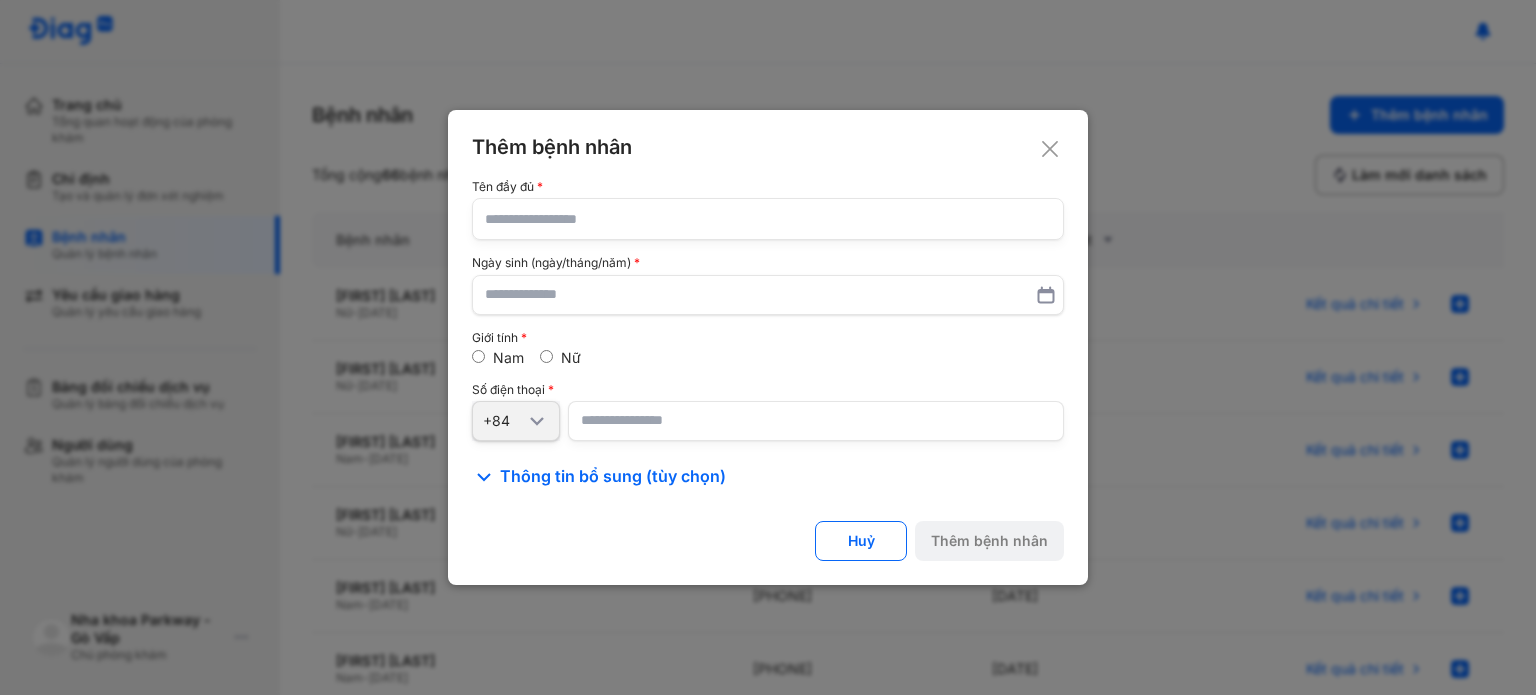 click 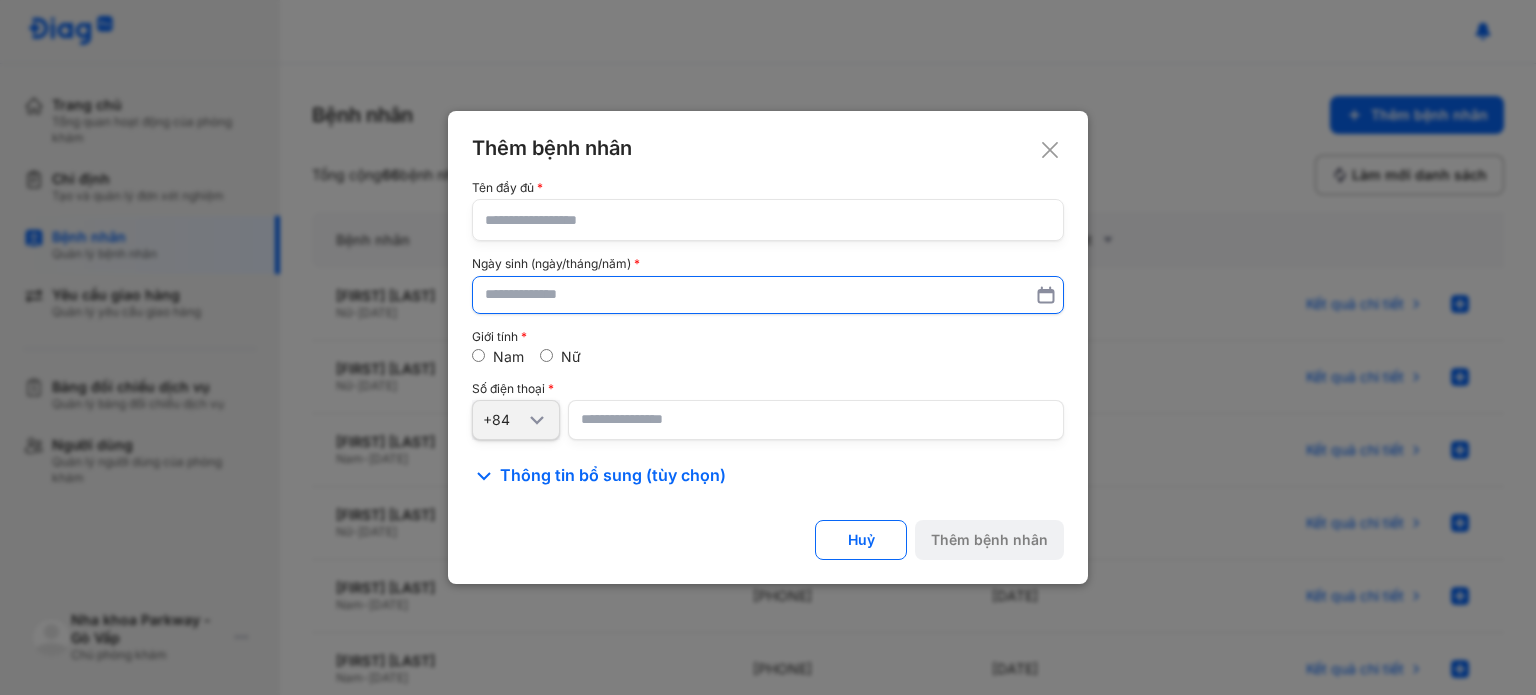 click at bounding box center [768, 295] 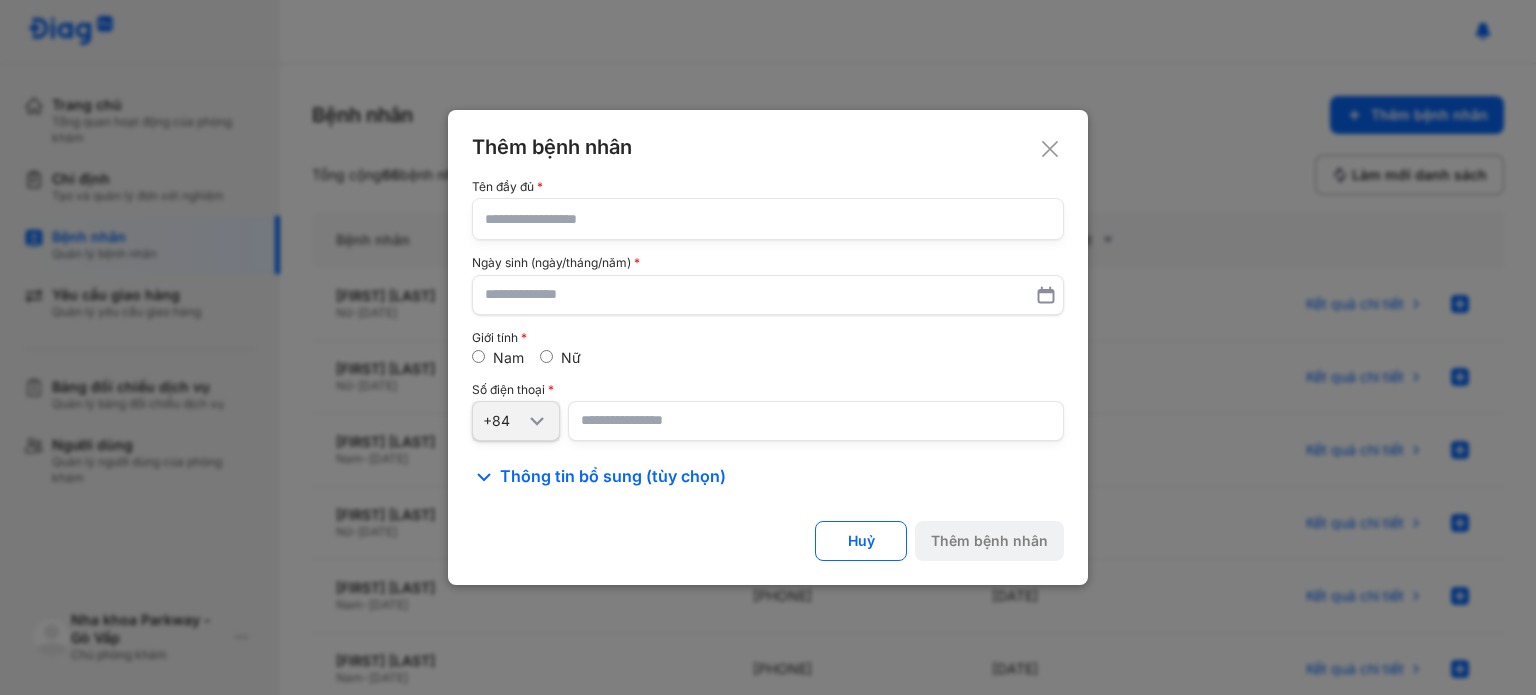 click at bounding box center (816, 421) 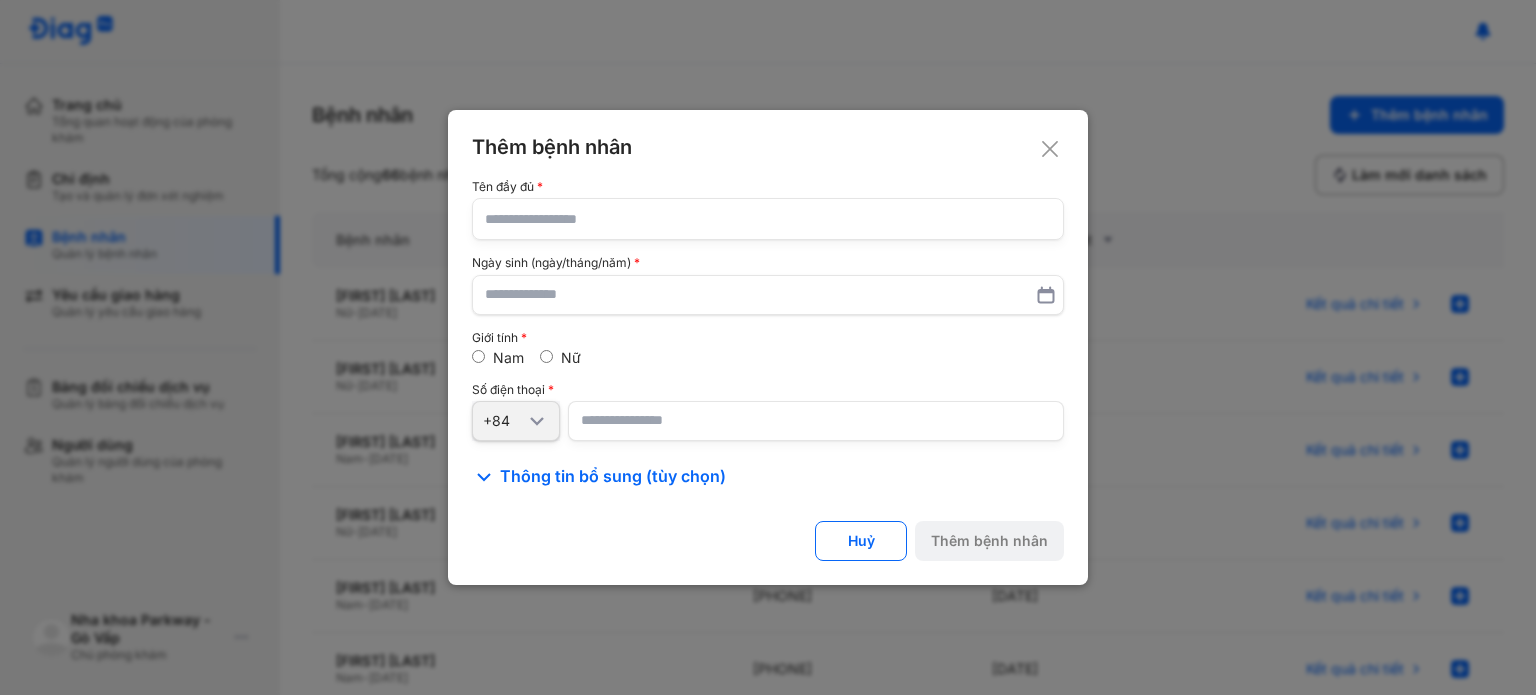 click 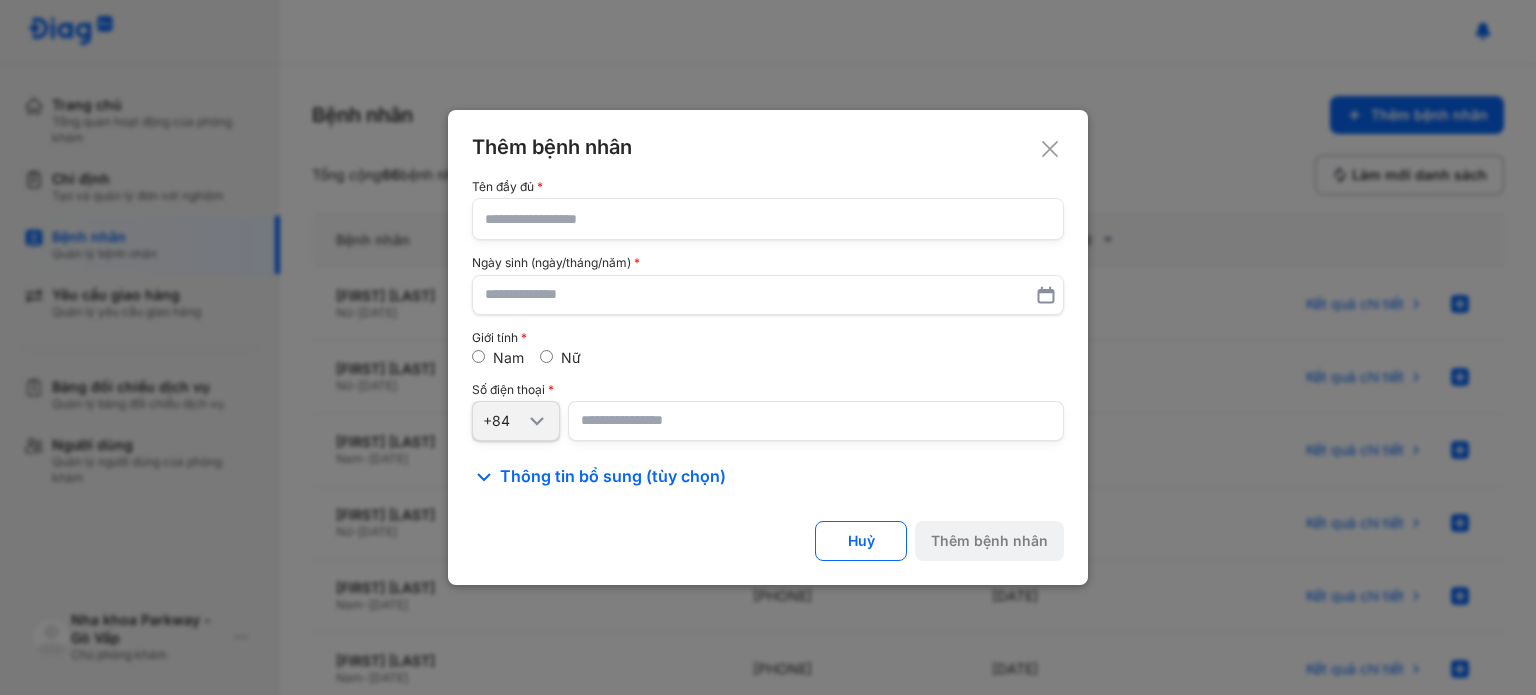 paste on "**********" 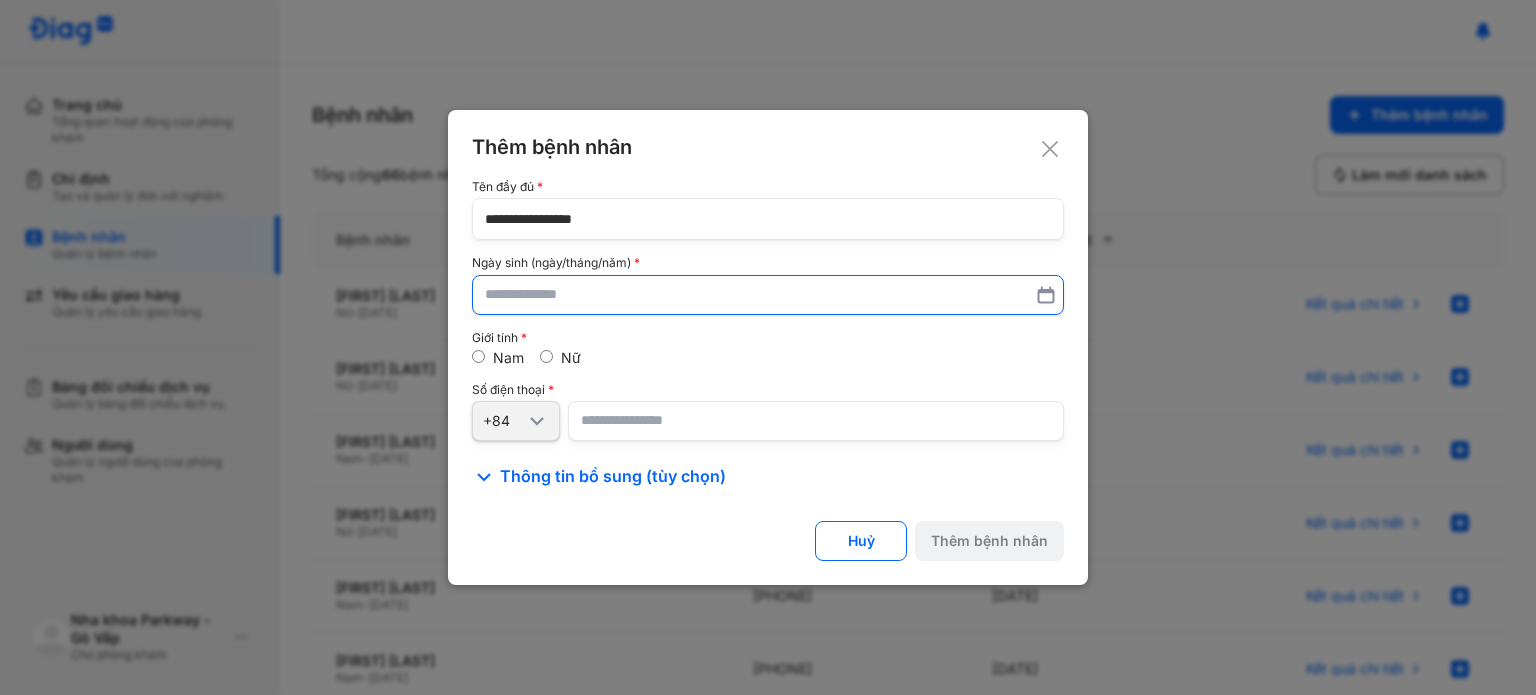 type on "**********" 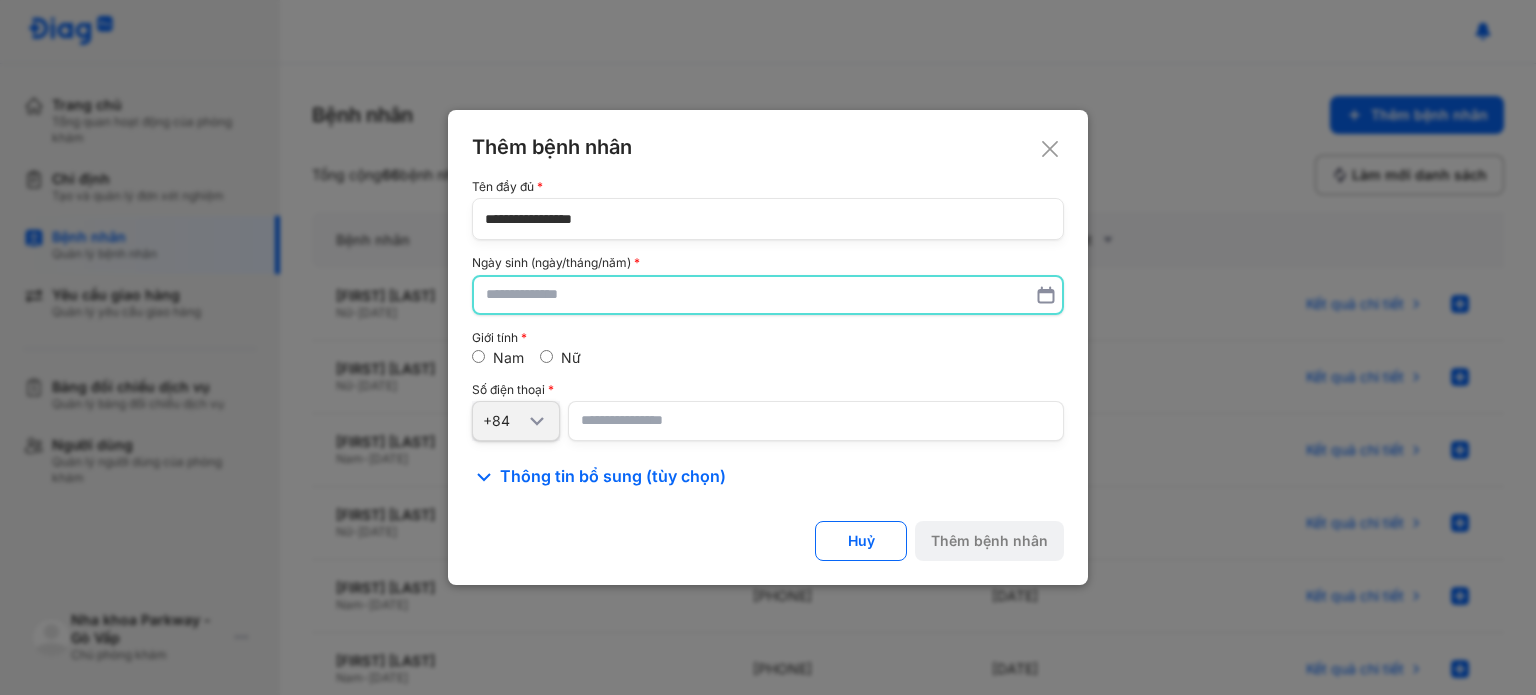 click at bounding box center (768, 295) 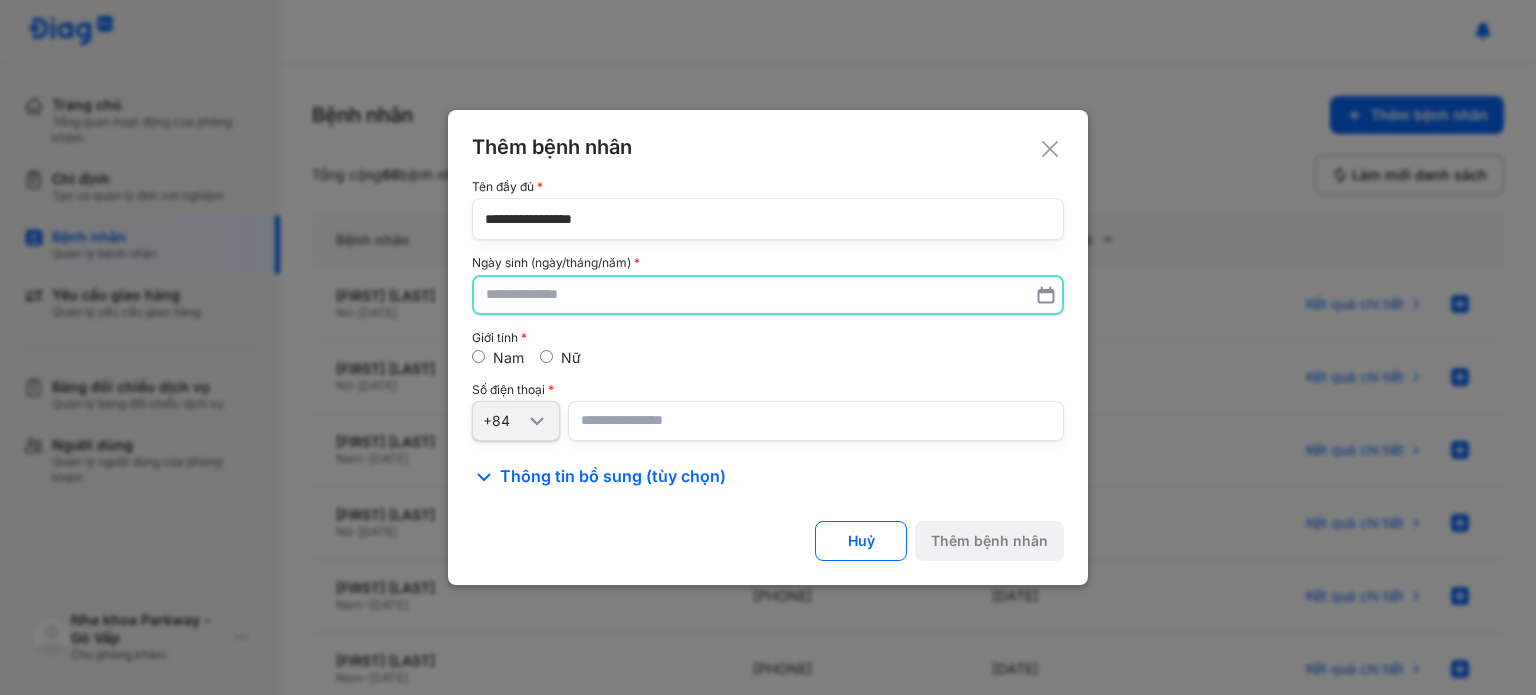paste 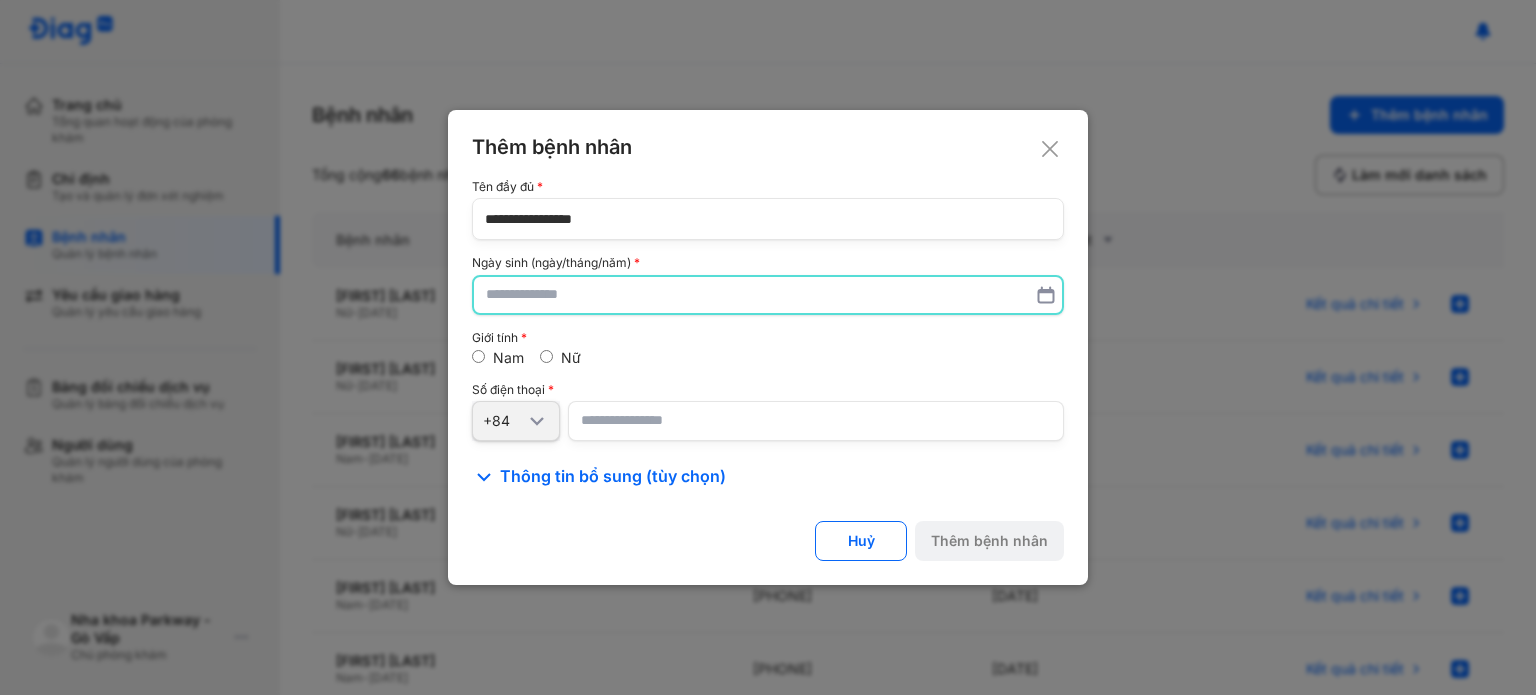 click at bounding box center [768, 295] 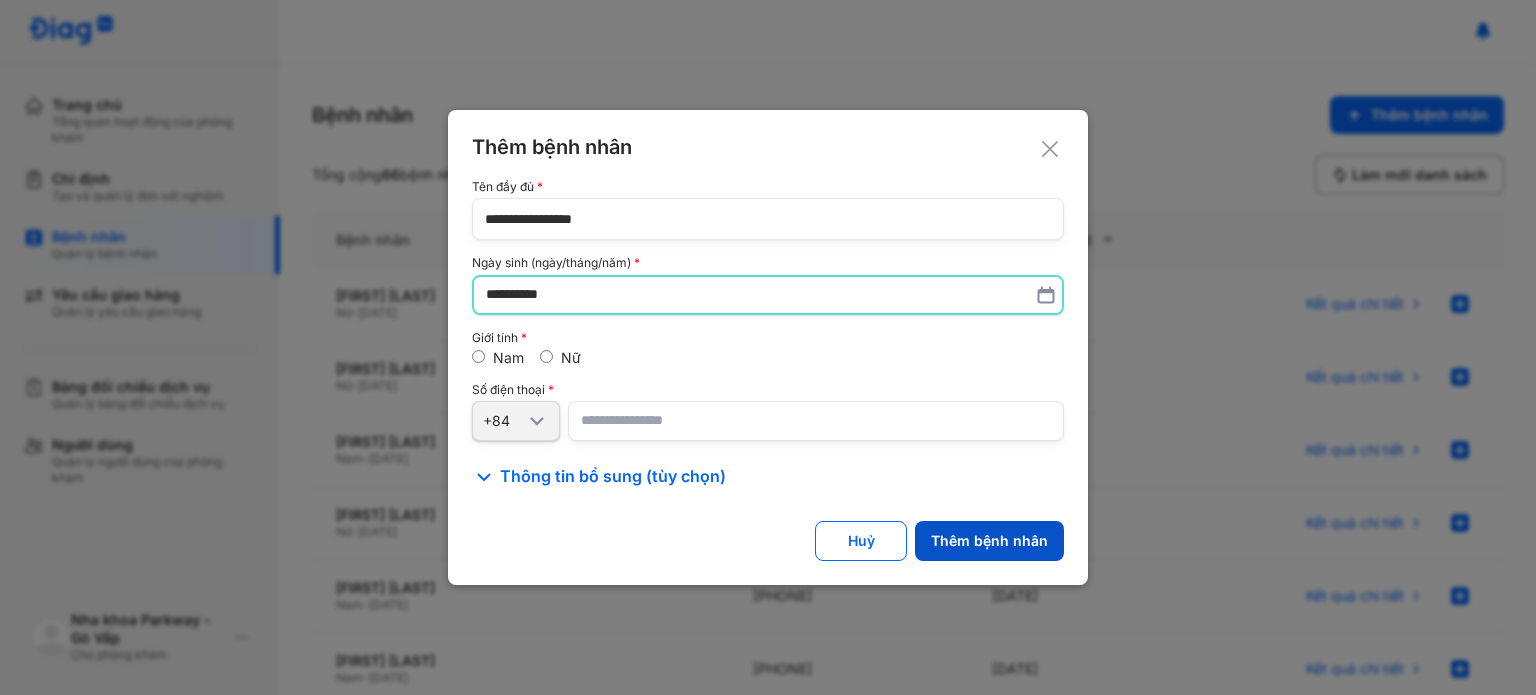 type on "**********" 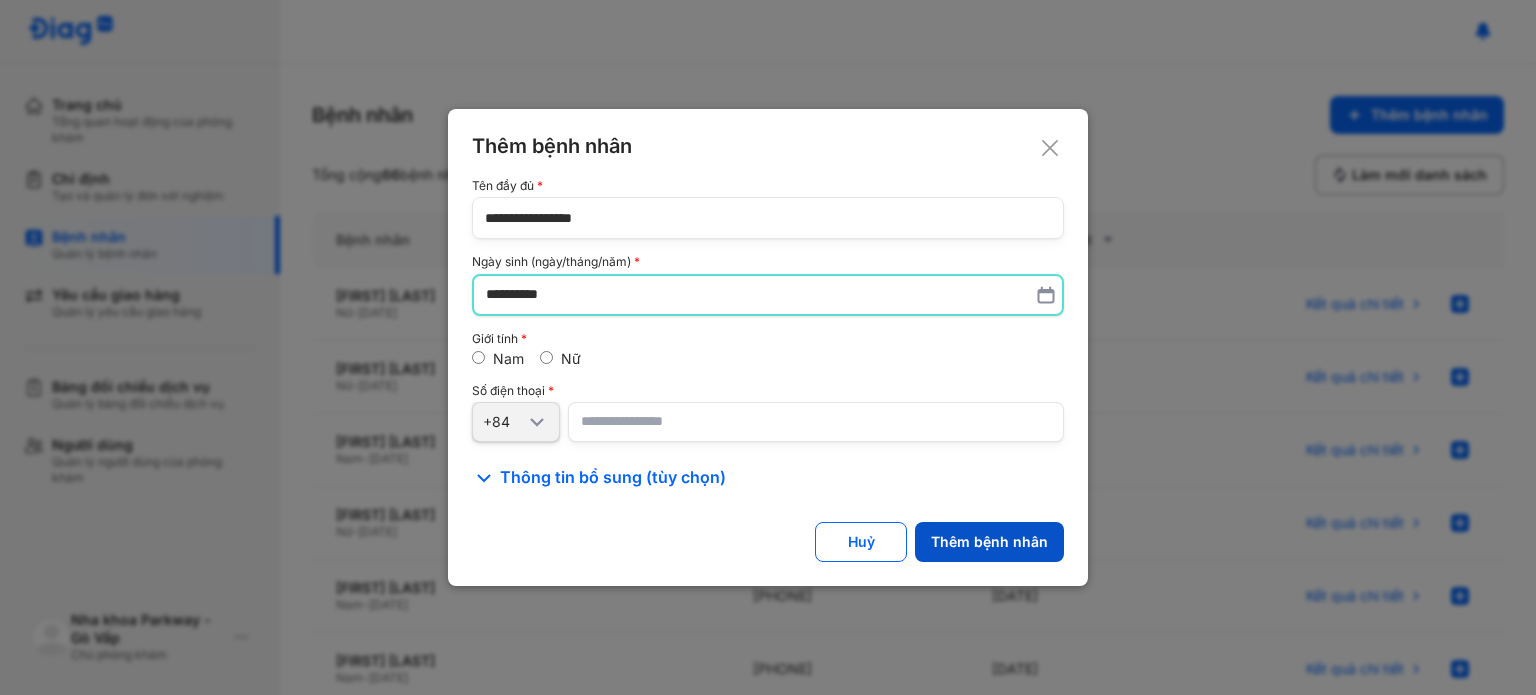 click on "Thêm bệnh nhân" 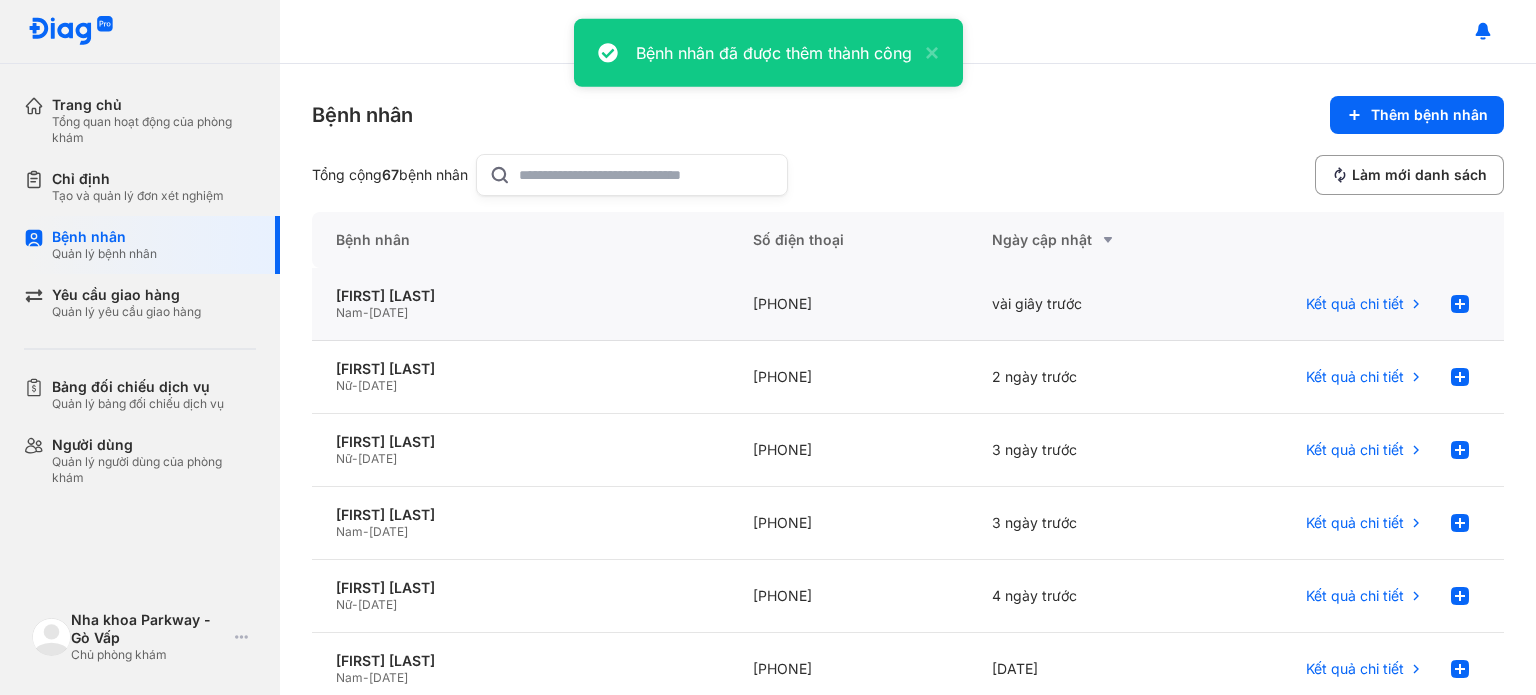 click on "[DD]/[MM]/[YYYY]" at bounding box center [388, 312] 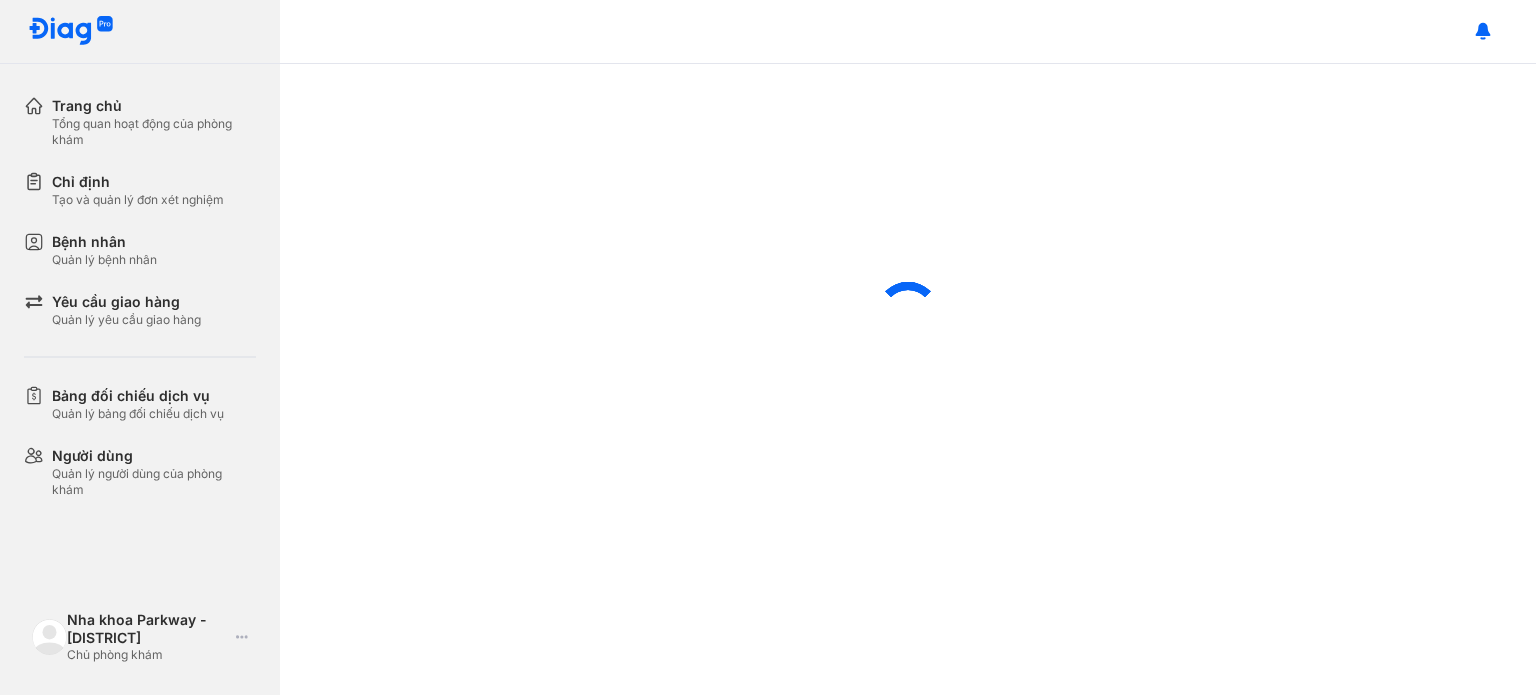 scroll, scrollTop: 0, scrollLeft: 0, axis: both 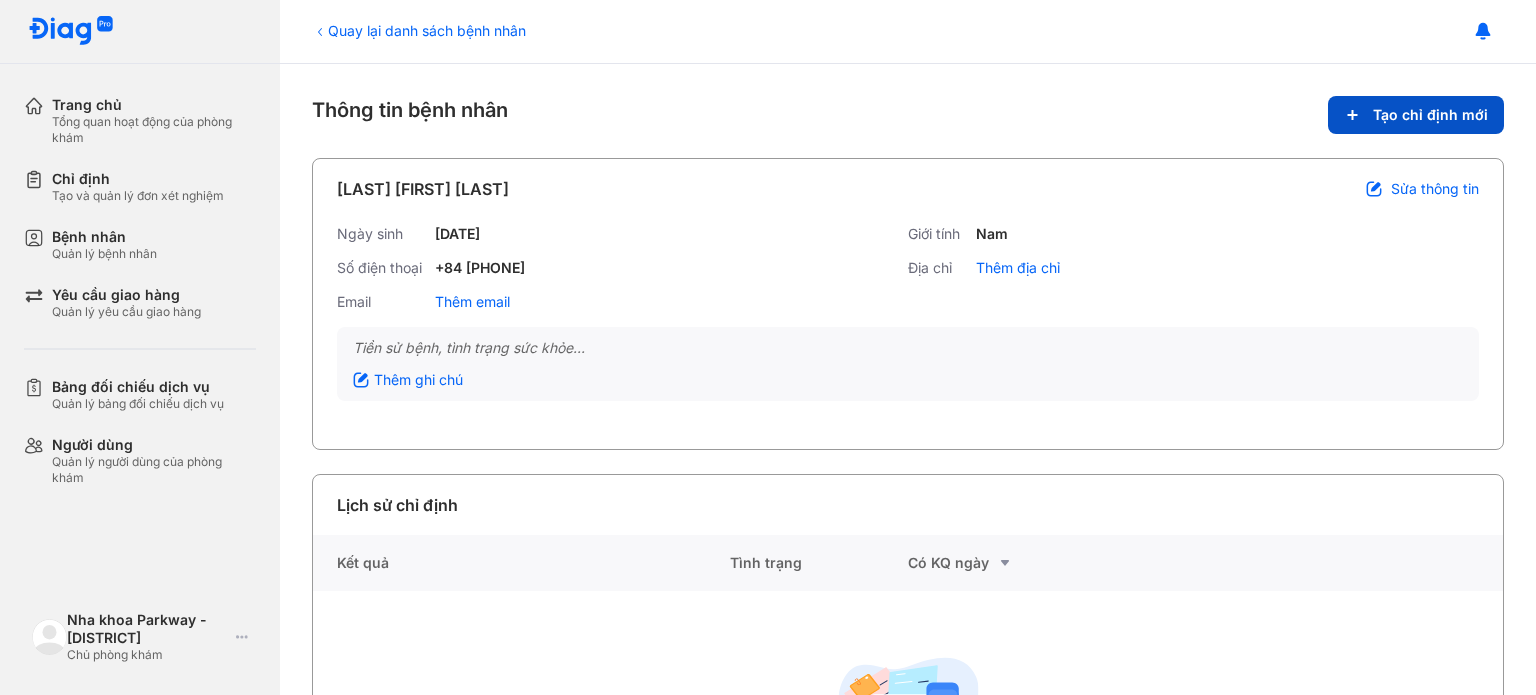click on "Tạo chỉ định mới" 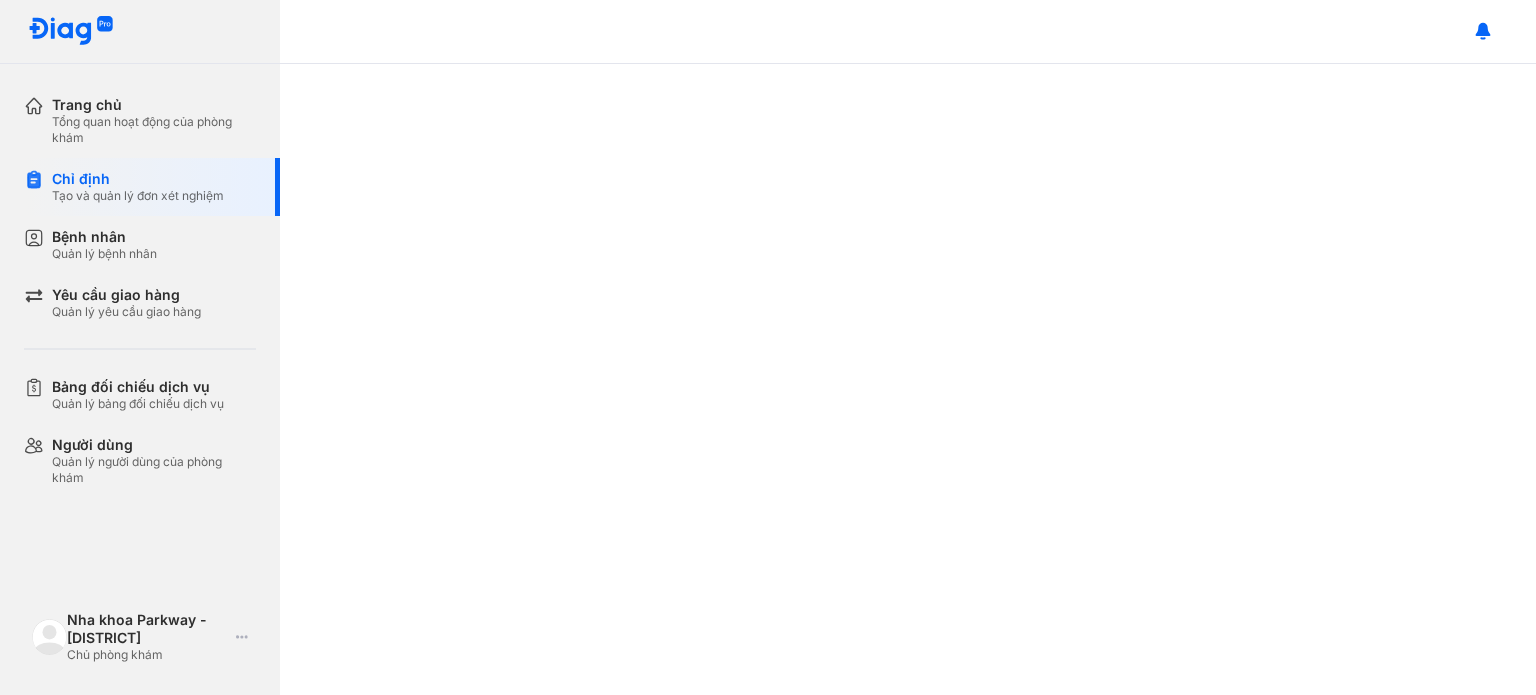scroll, scrollTop: 0, scrollLeft: 0, axis: both 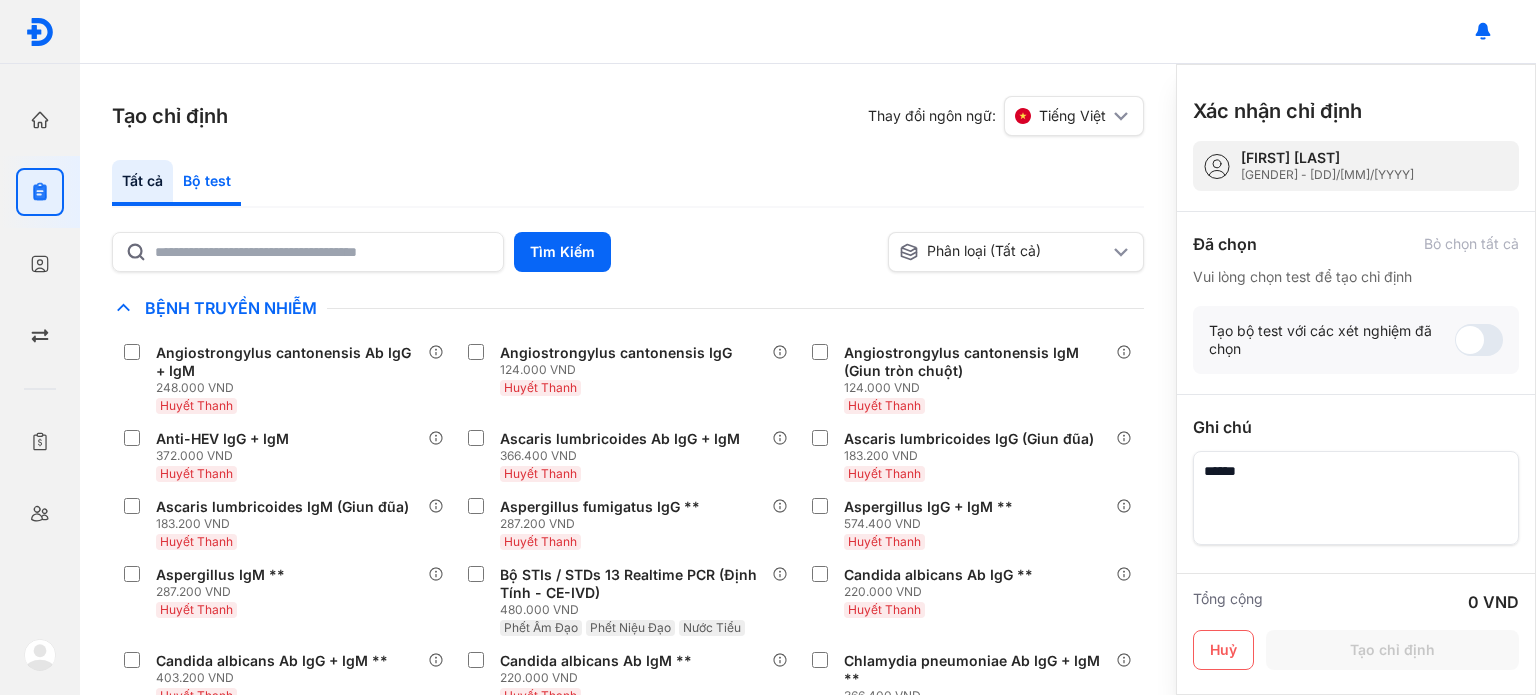 click on "Bộ test" 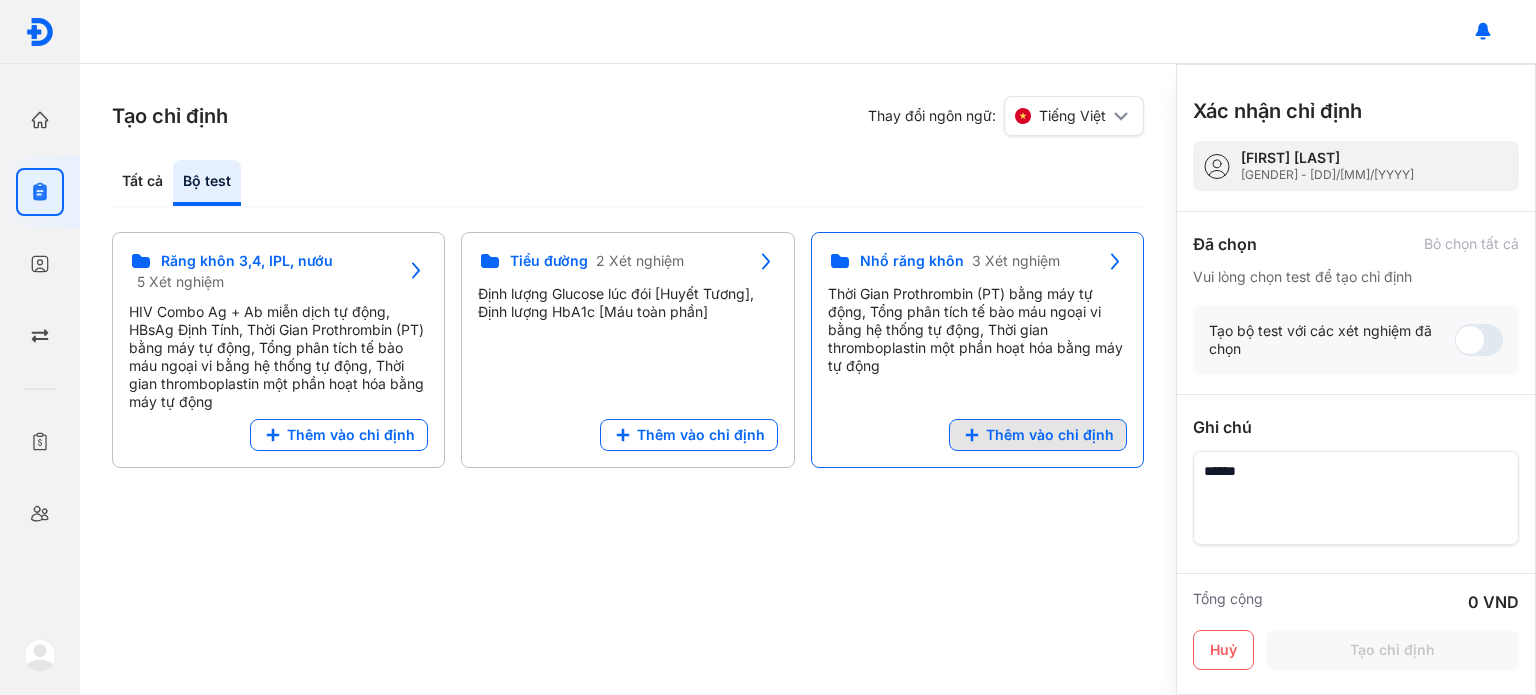 click on "Thêm vào chỉ định" 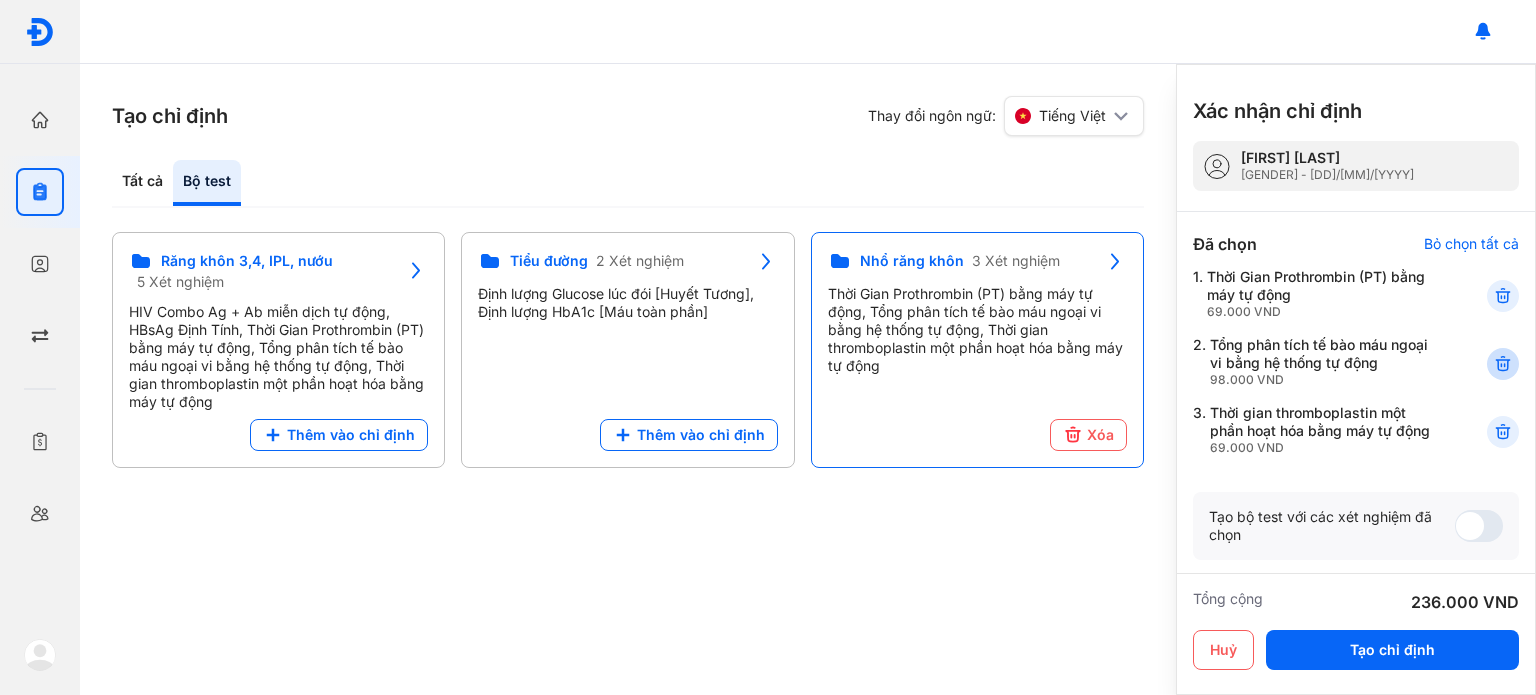 click 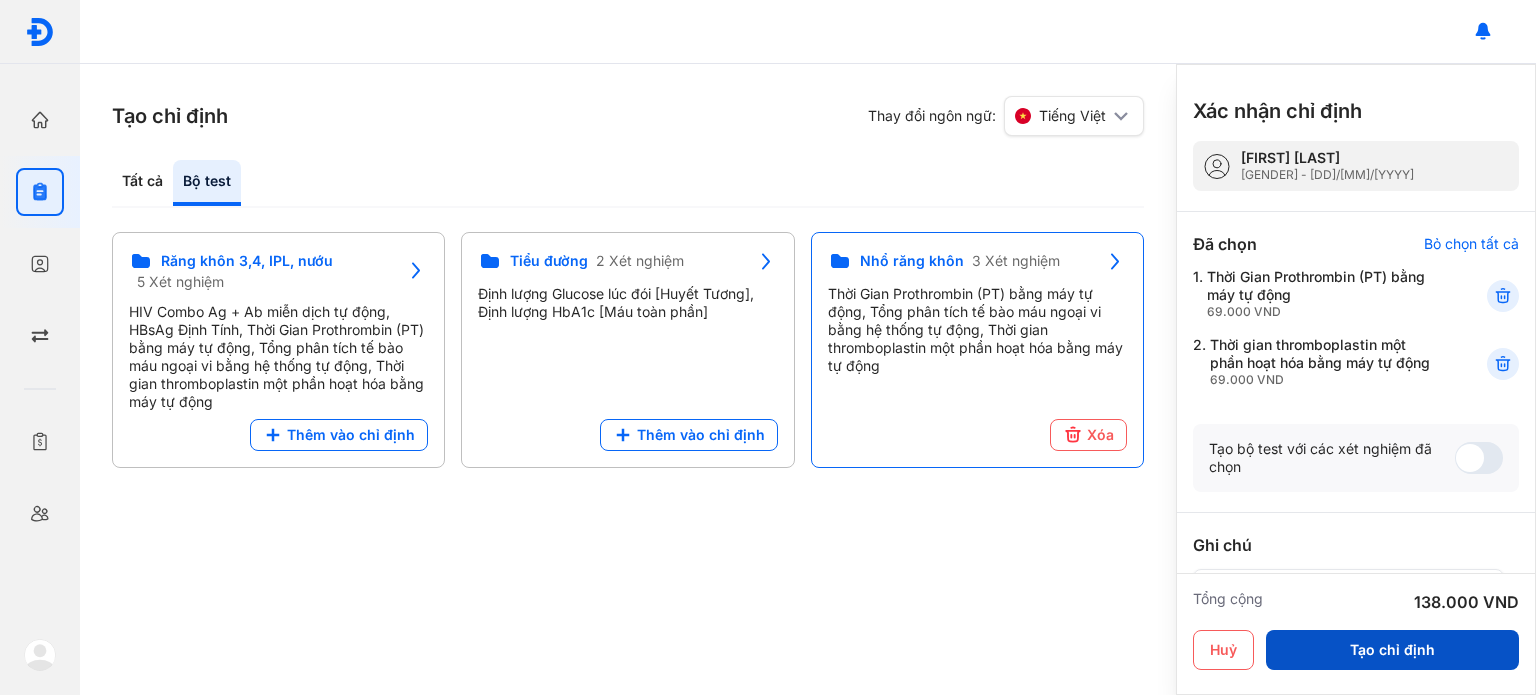 click on "Tạo chỉ định" at bounding box center (1392, 650) 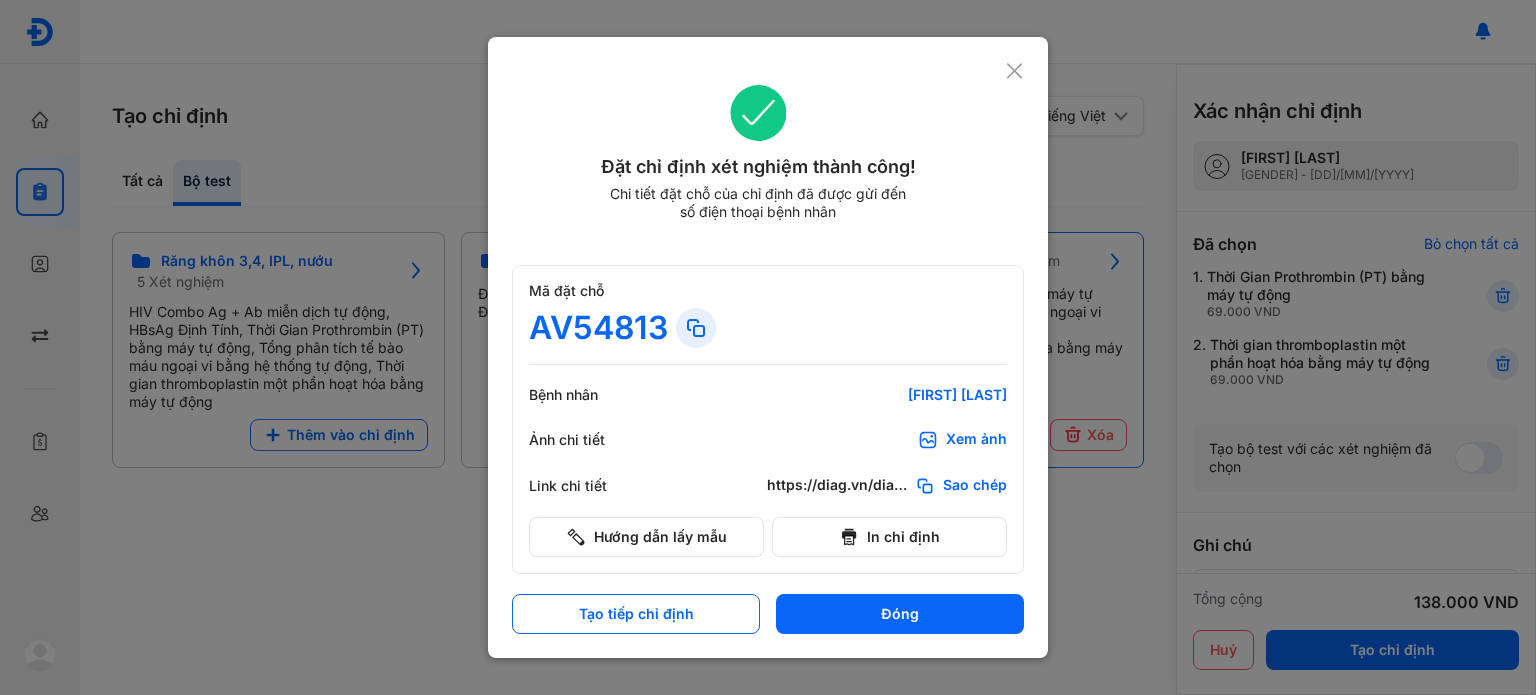 click 